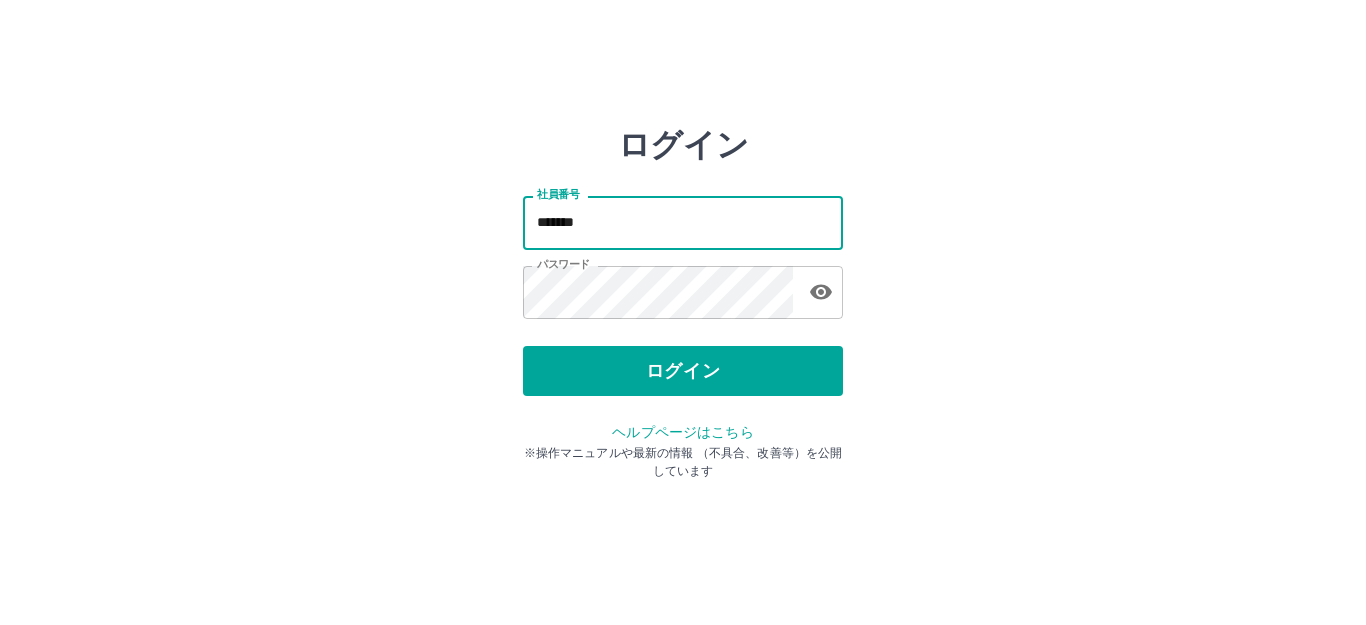 scroll, scrollTop: 0, scrollLeft: 0, axis: both 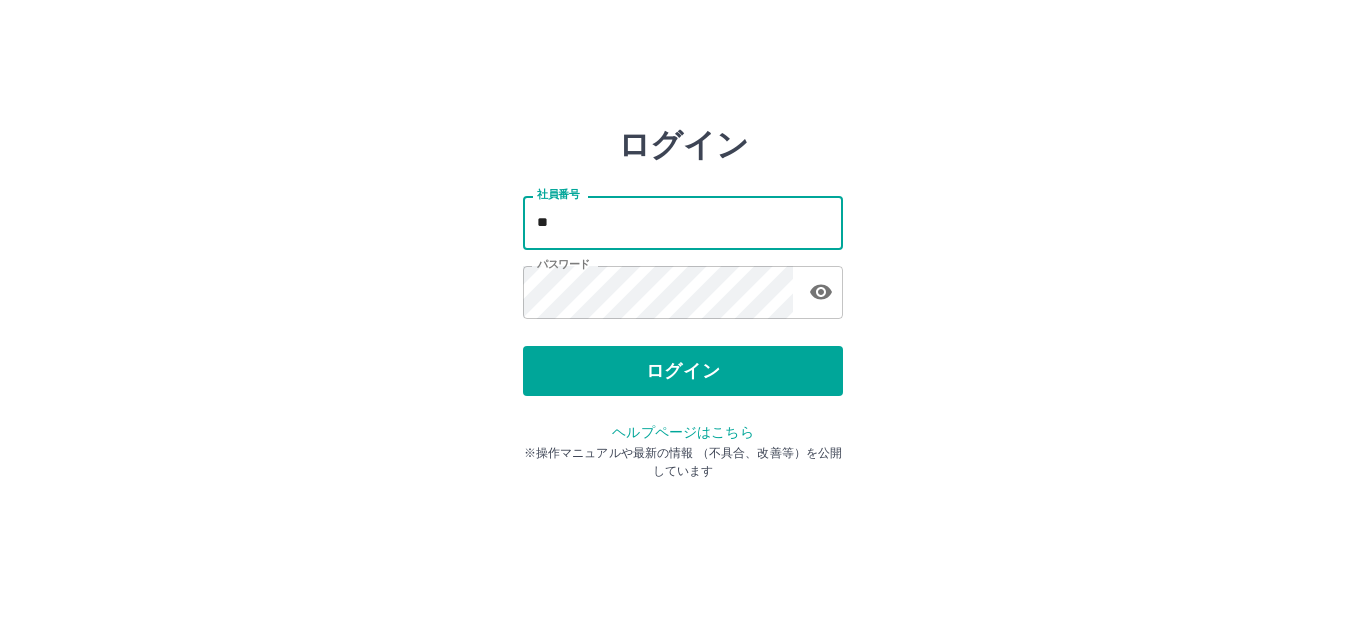 type on "*" 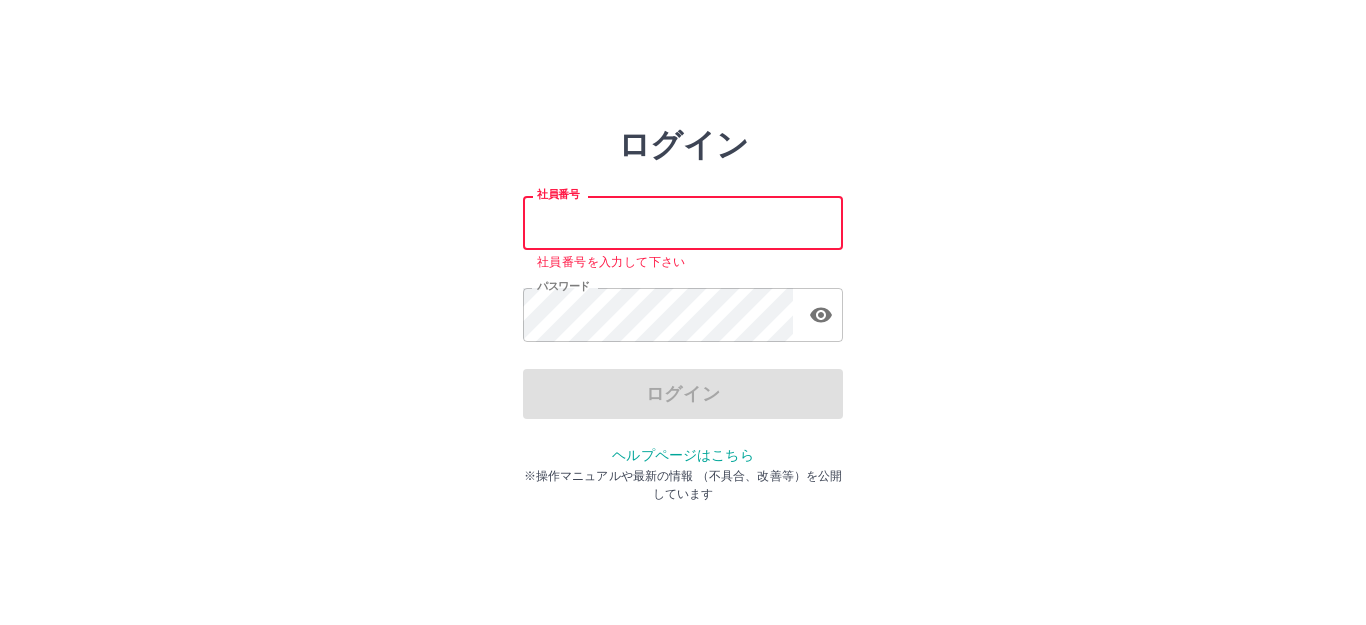 type on "*******" 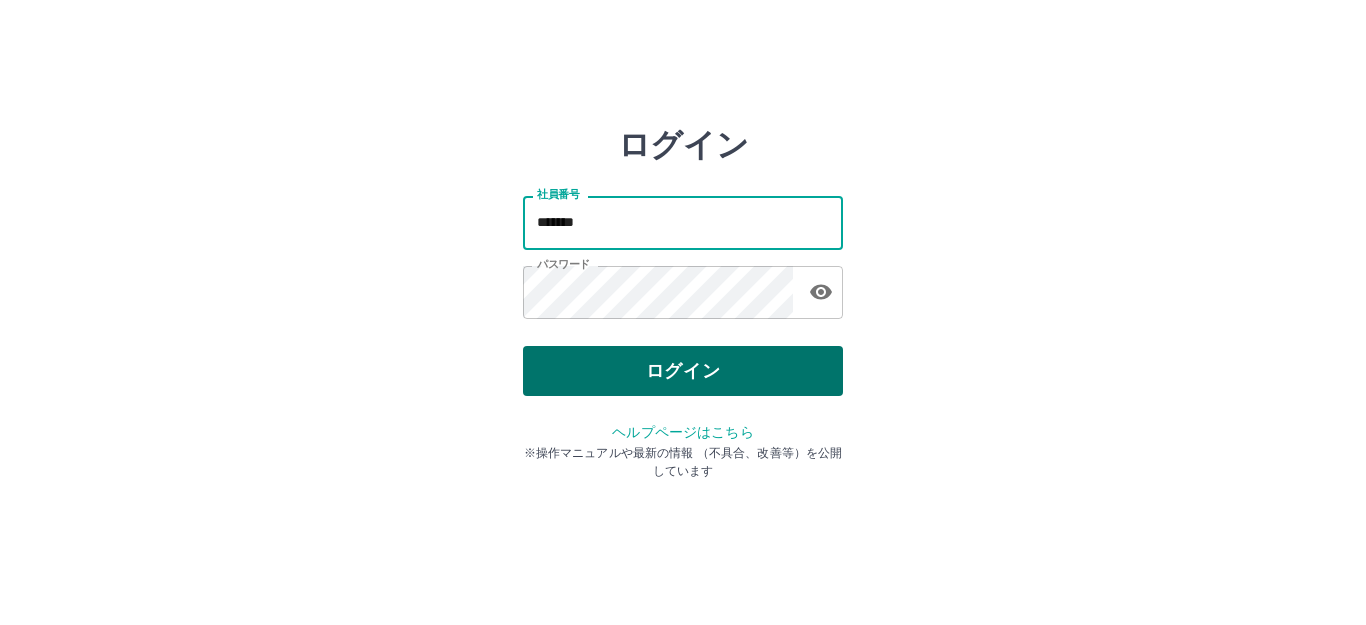 click on "ログイン" at bounding box center [683, 371] 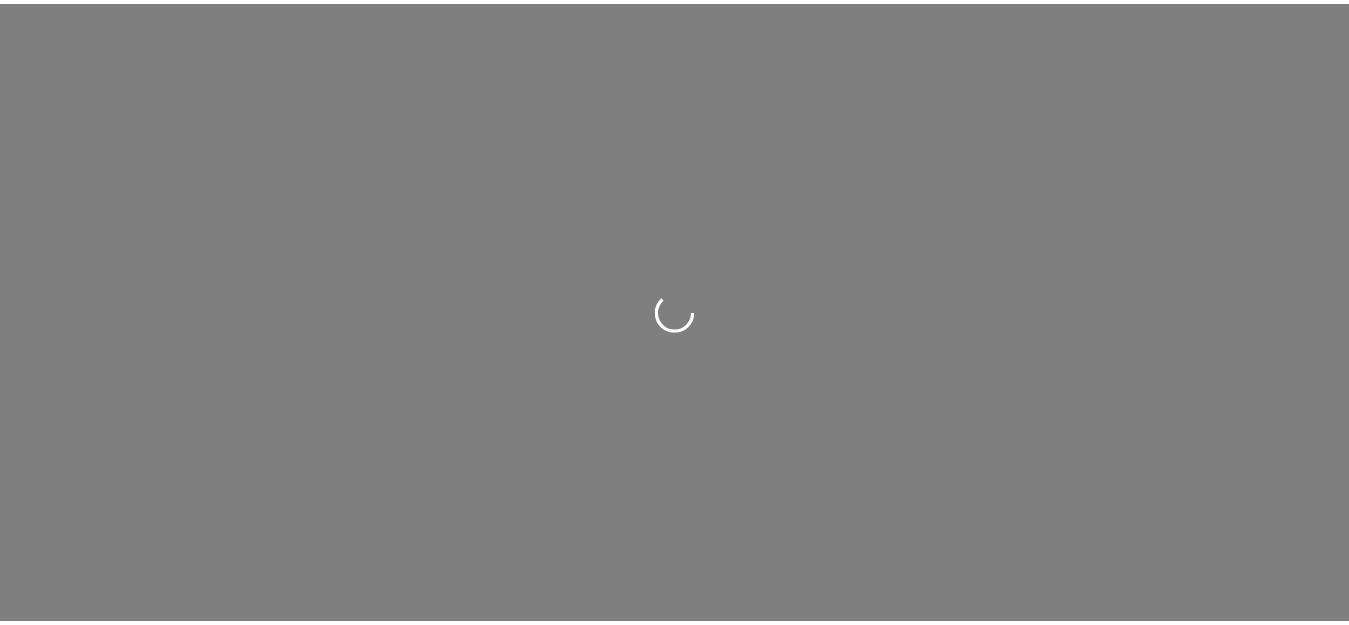 scroll, scrollTop: 0, scrollLeft: 0, axis: both 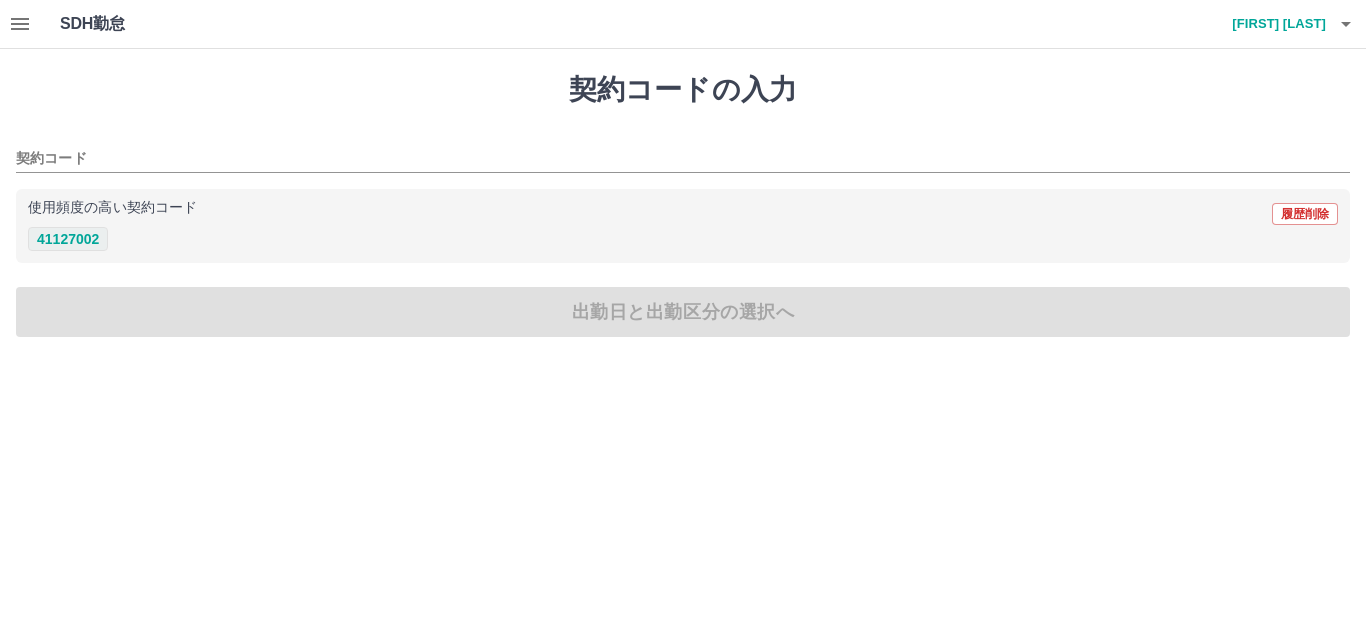 click on "41127002" at bounding box center [68, 239] 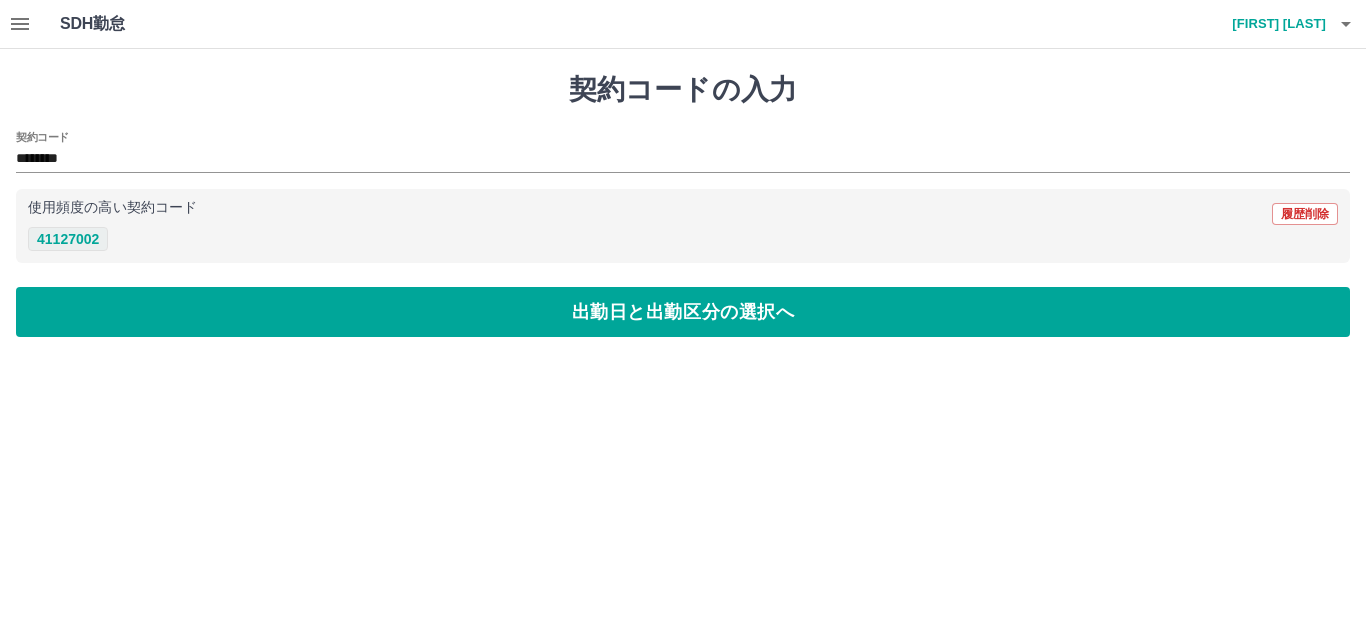 type on "********" 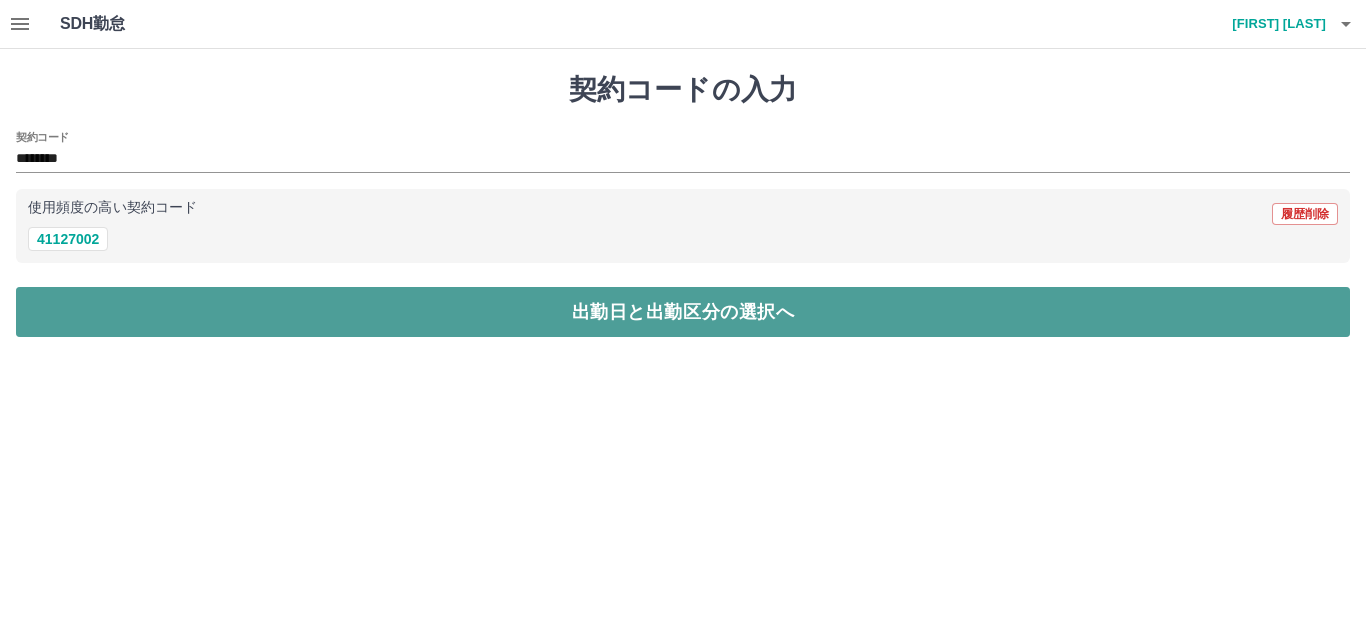 click on "出勤日と出勤区分の選択へ" at bounding box center (683, 312) 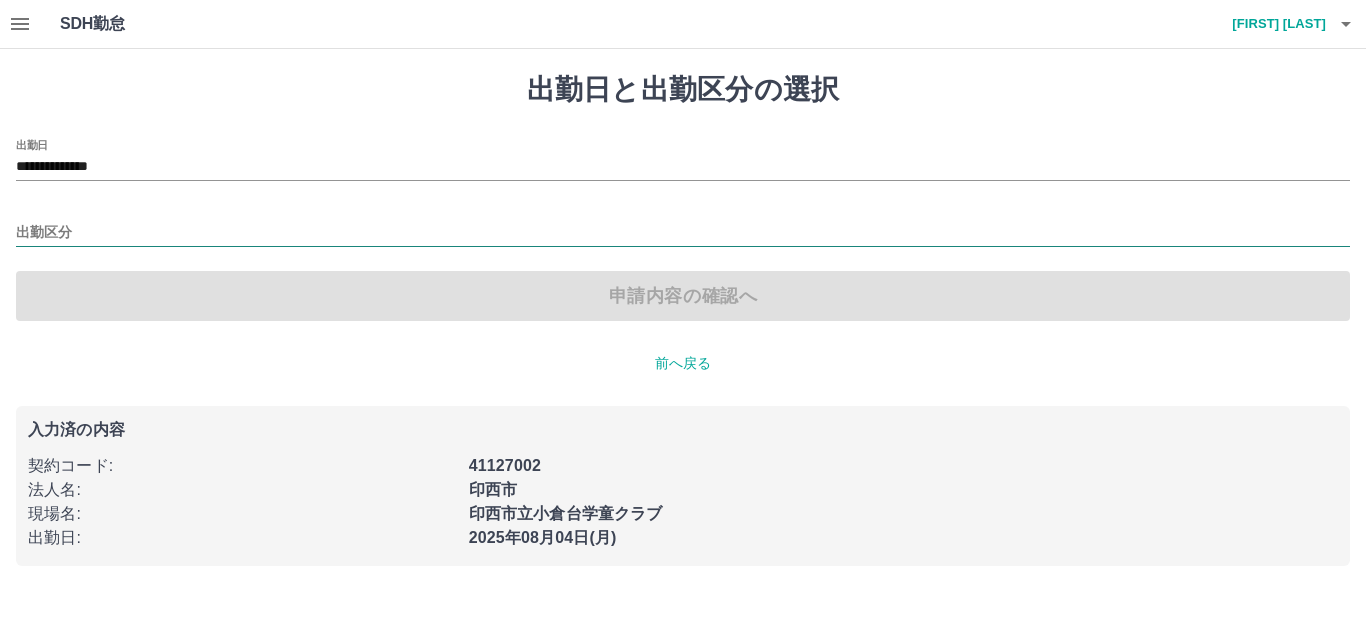 click on "出勤区分" at bounding box center [683, 233] 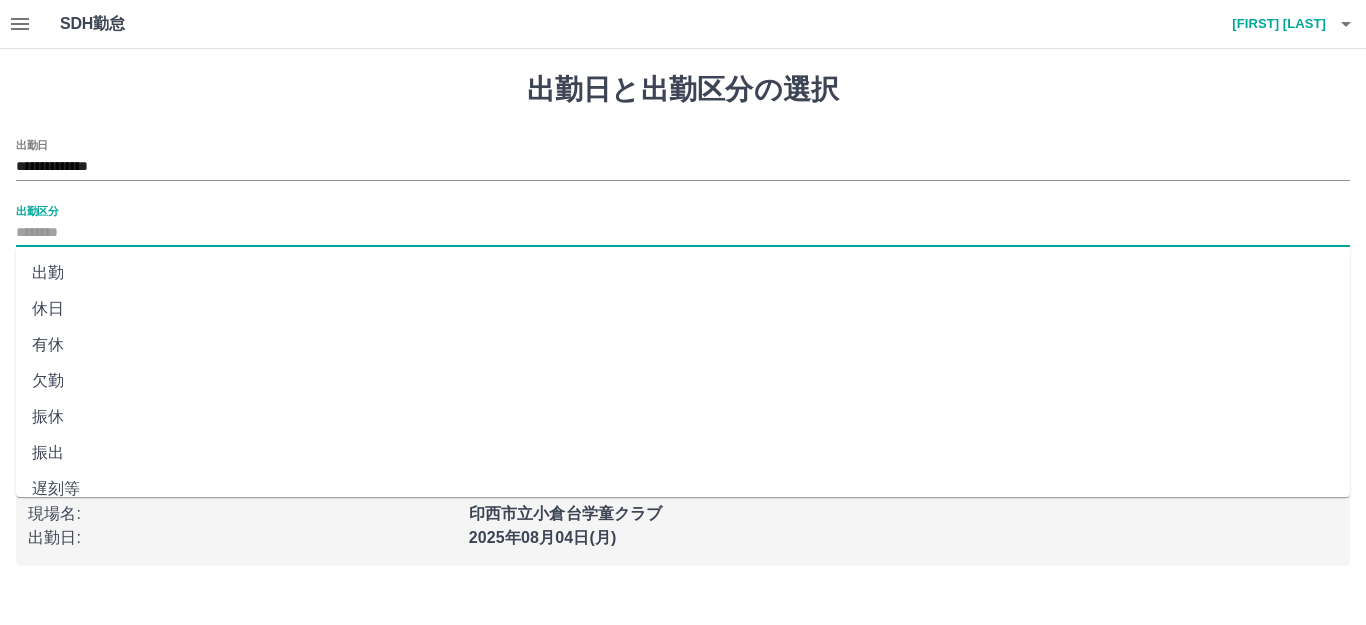 click on "出勤" at bounding box center [683, 273] 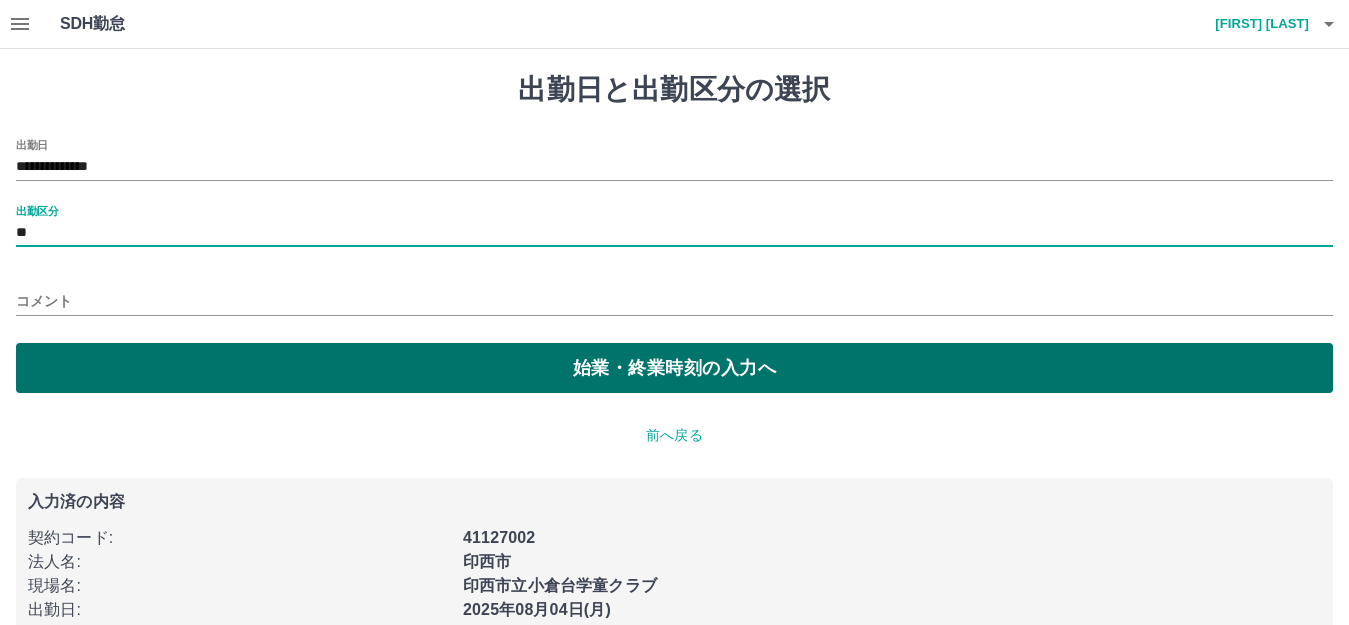 click on "始業・終業時刻の入力へ" at bounding box center [674, 368] 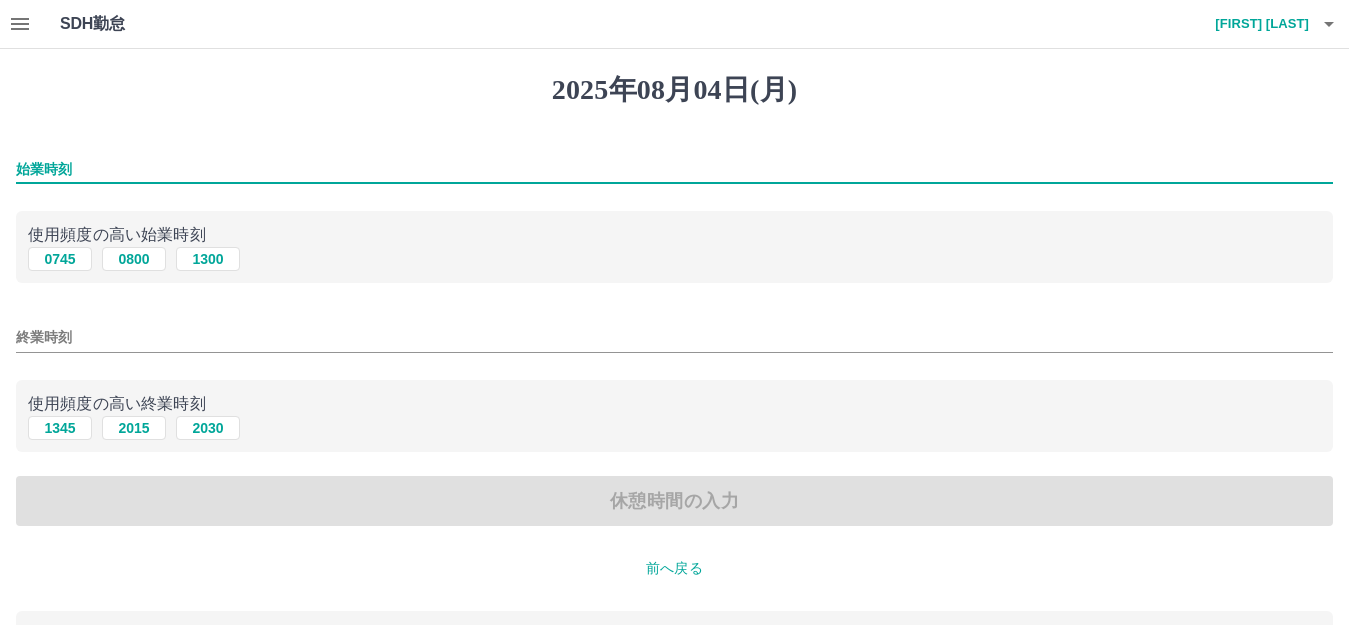 click on "始業時刻" at bounding box center (674, 169) 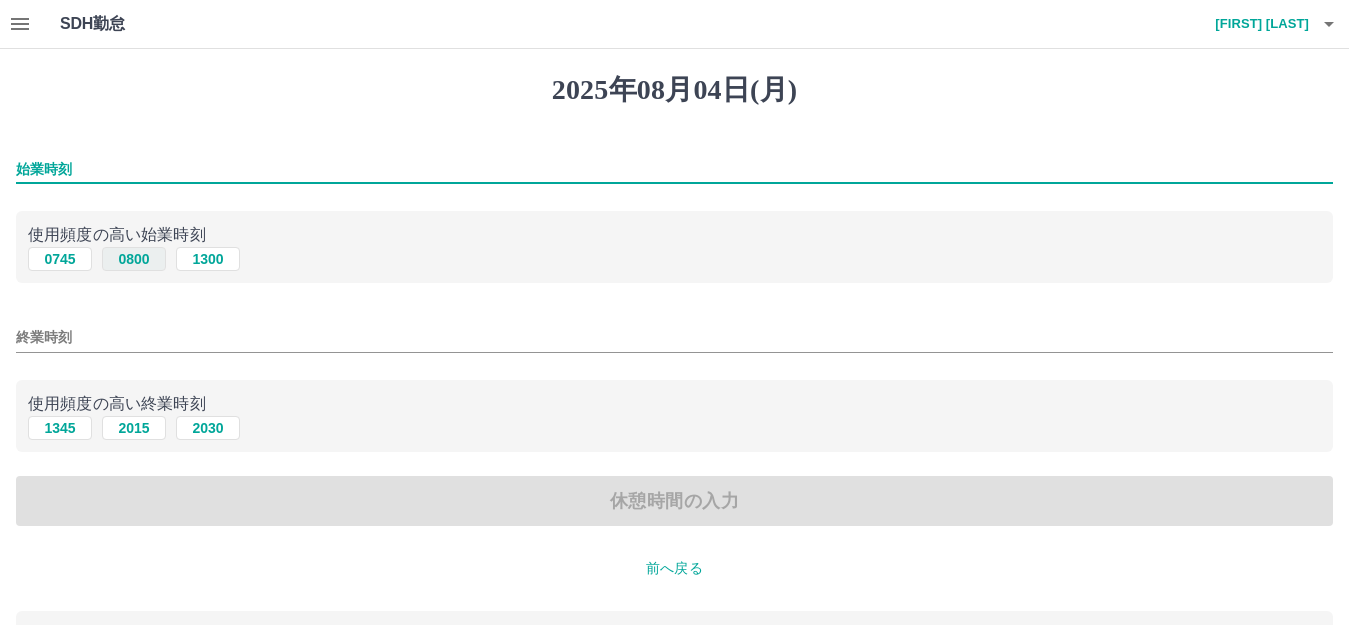 type on "****" 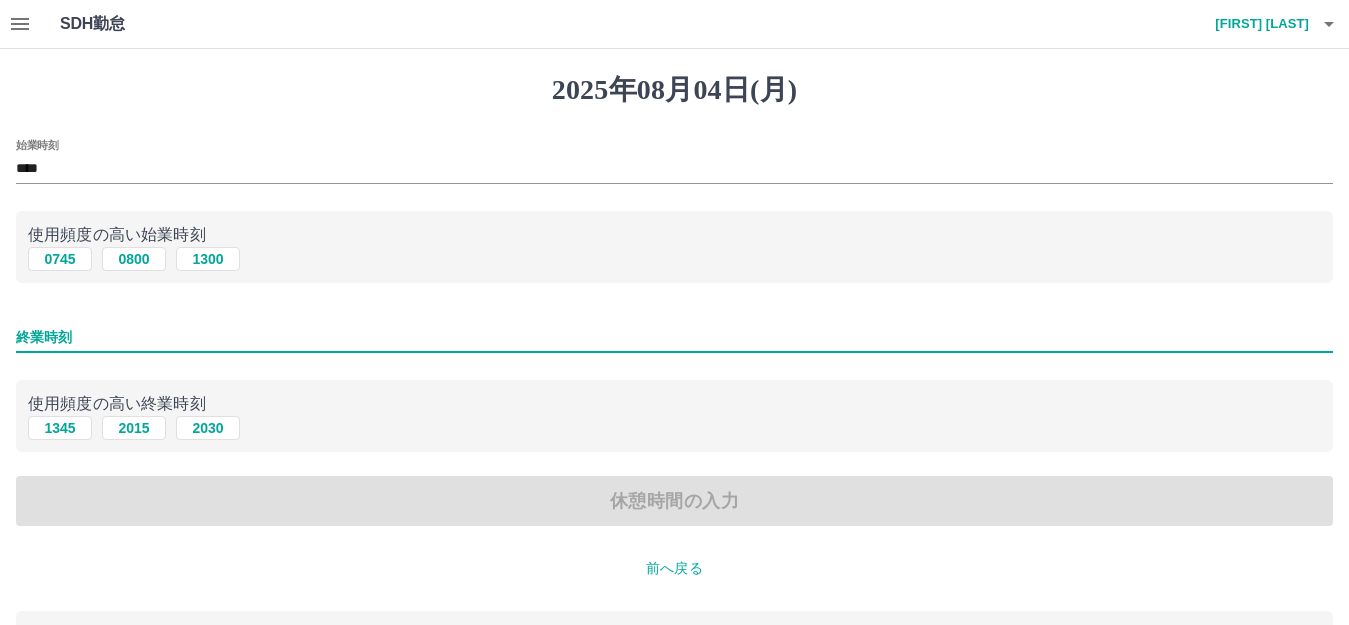 click on "終業時刻" at bounding box center [674, 337] 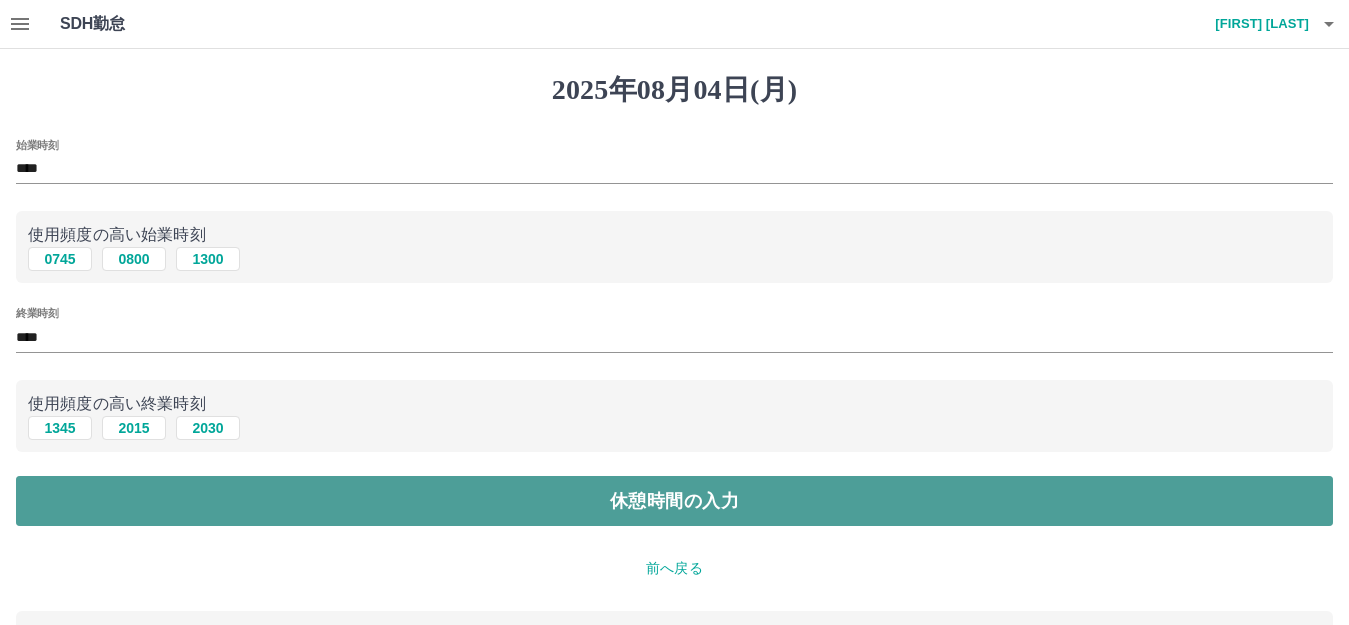 click on "休憩時間の入力" at bounding box center [674, 501] 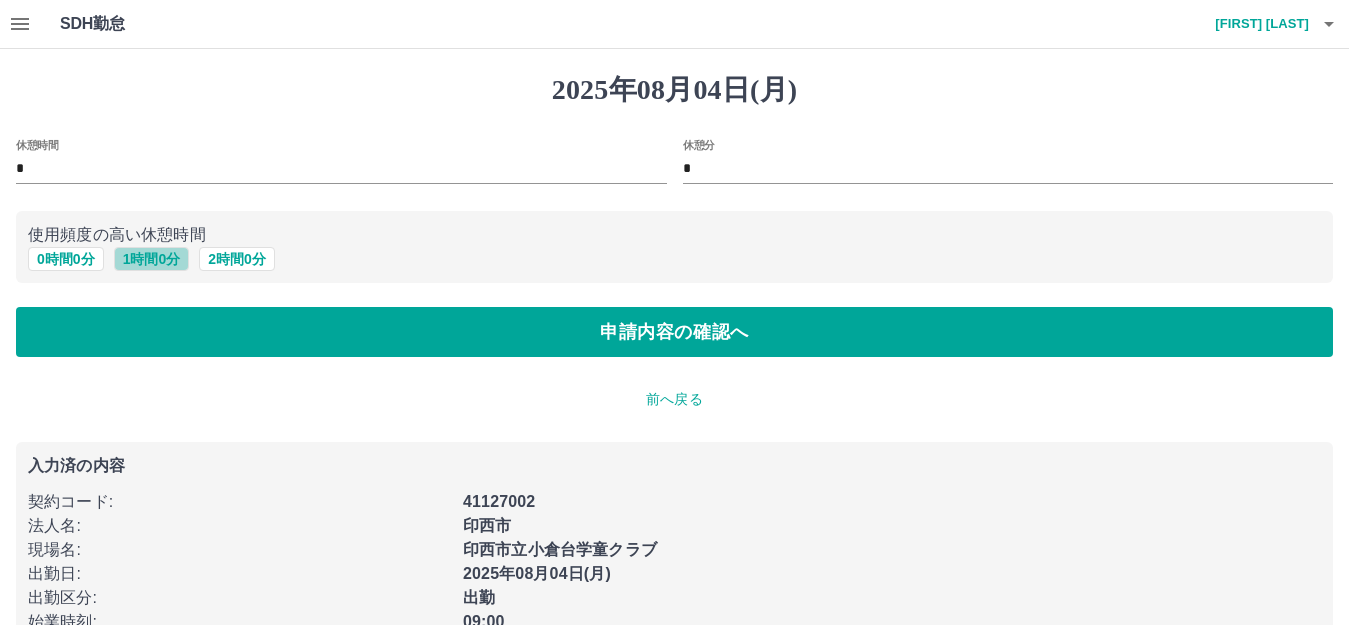 click on "1 時間 0 分" at bounding box center [152, 259] 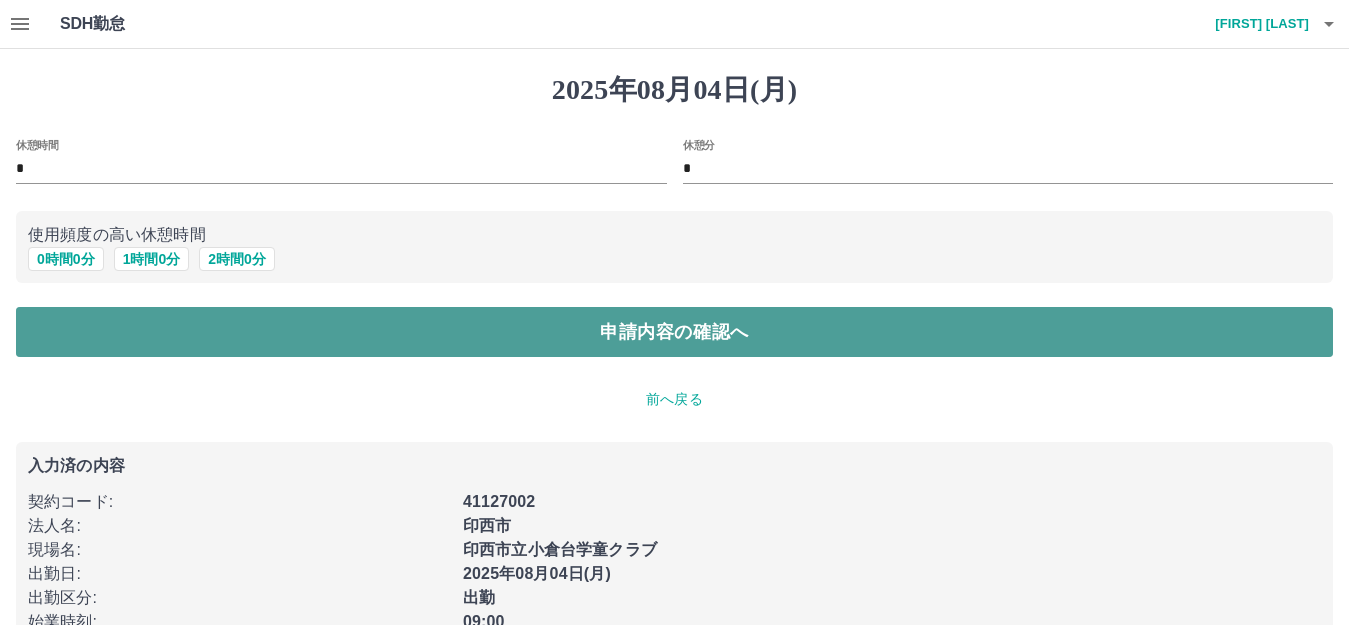 click on "申請内容の確認へ" at bounding box center (674, 332) 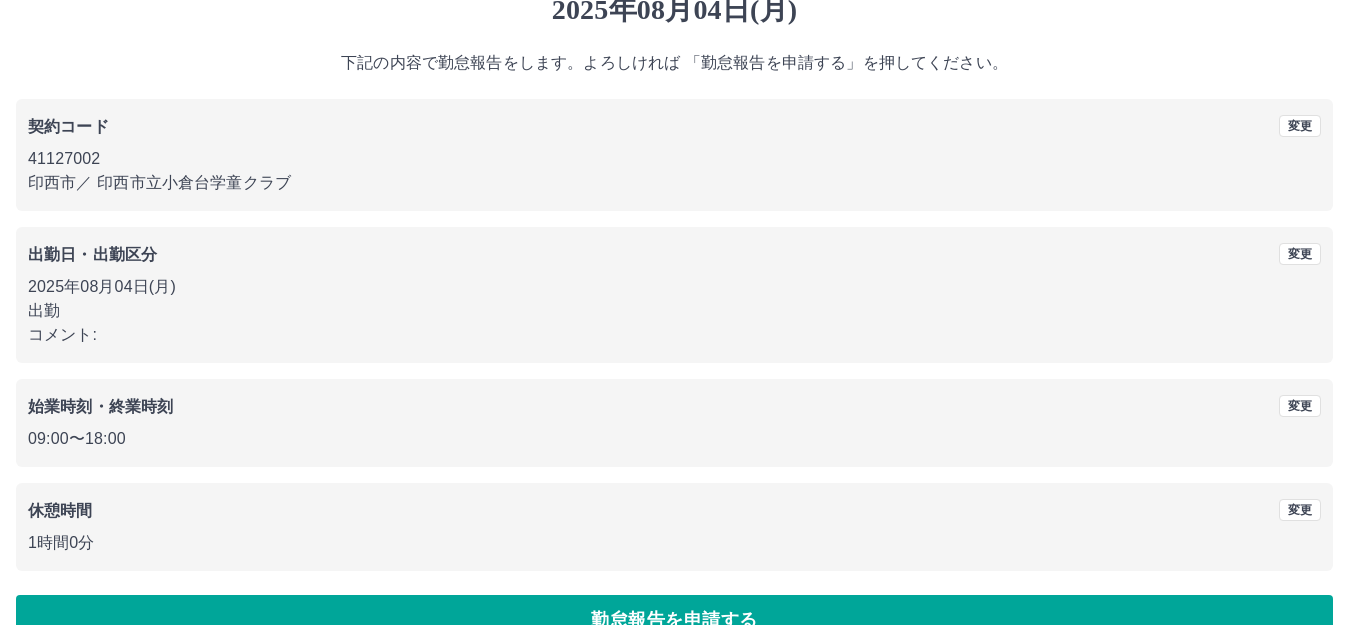 scroll, scrollTop: 124, scrollLeft: 0, axis: vertical 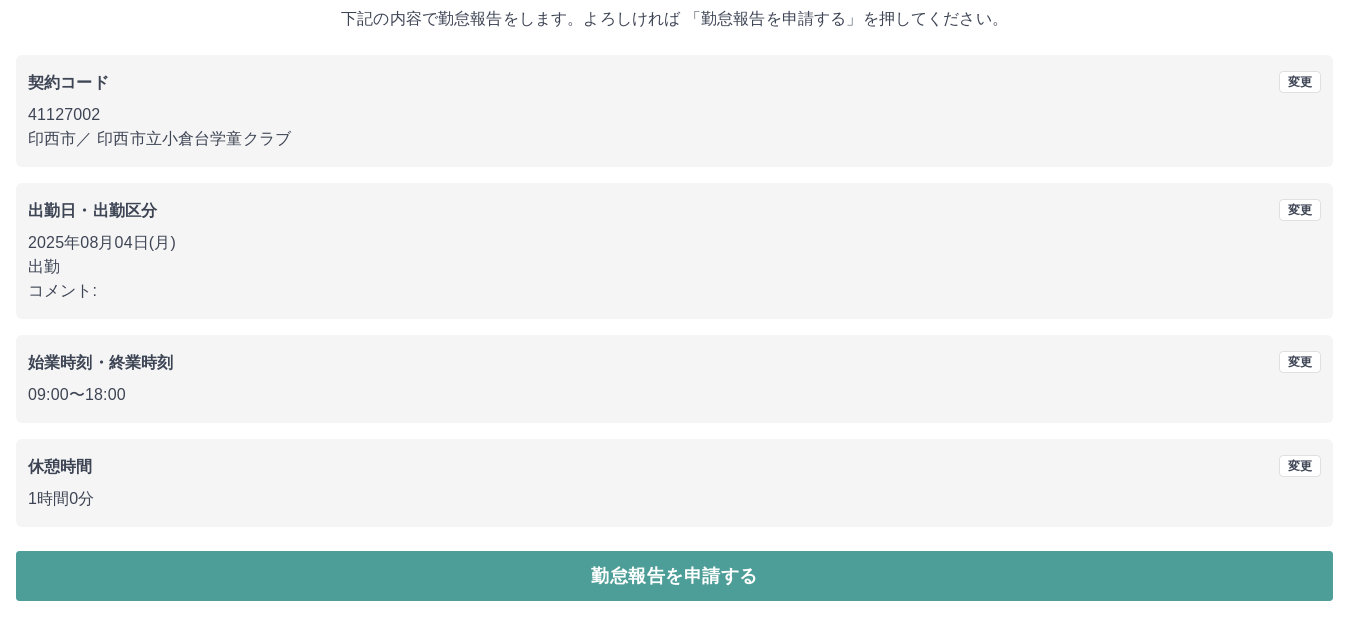 click on "勤怠報告を申請する" at bounding box center (674, 576) 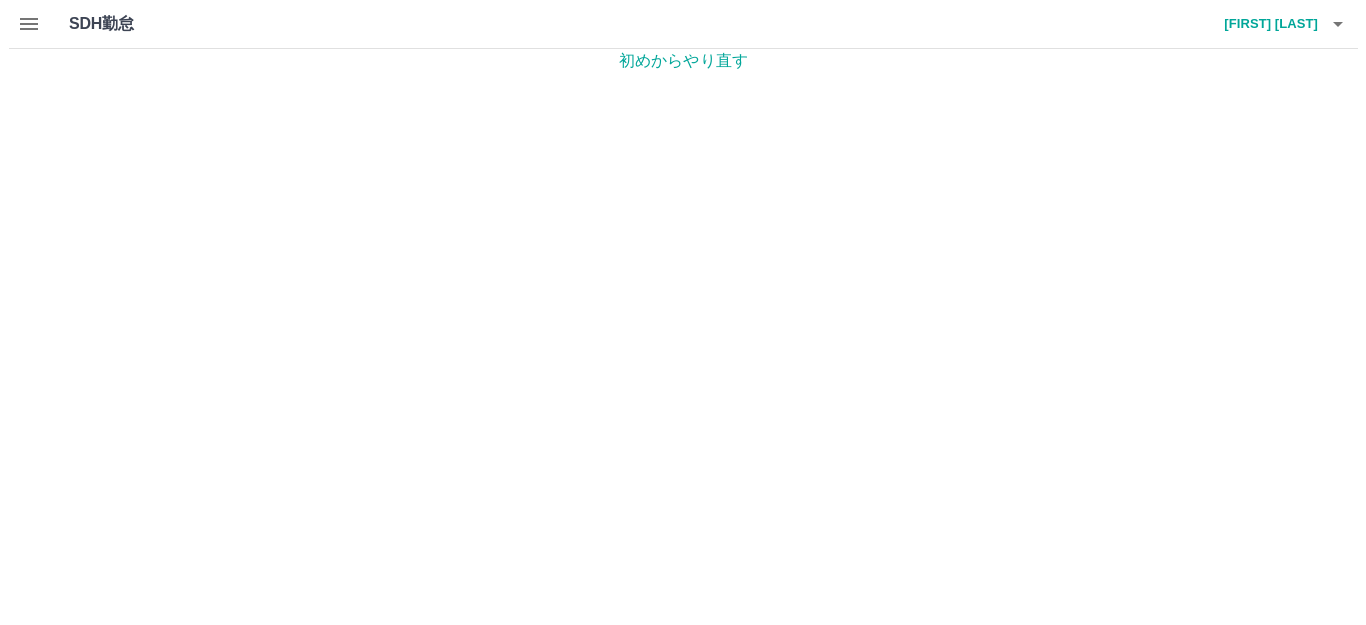 scroll, scrollTop: 0, scrollLeft: 0, axis: both 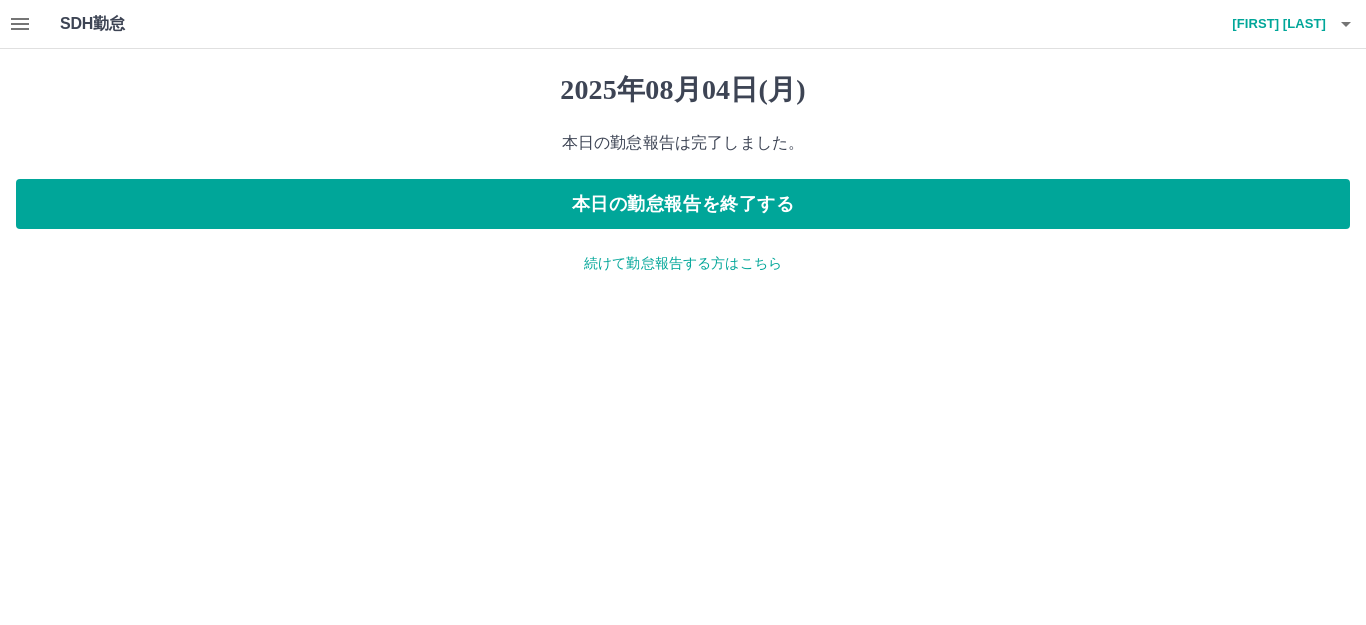 click 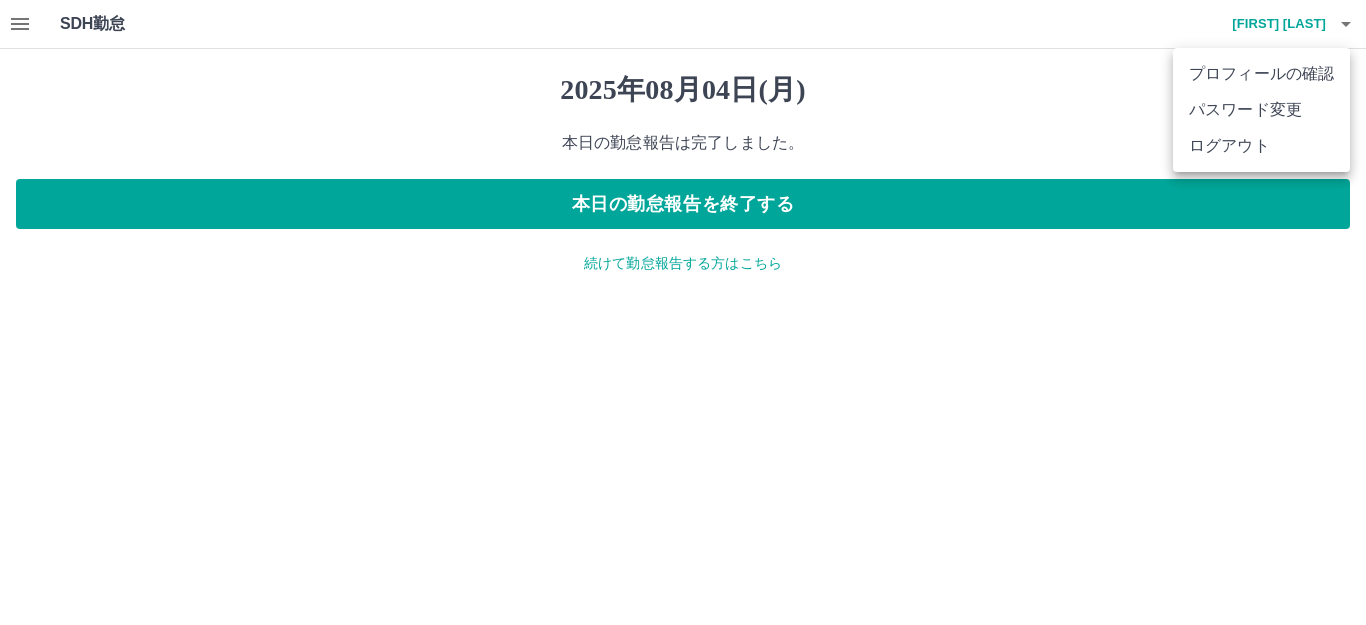 click on "ログアウト" at bounding box center [1261, 146] 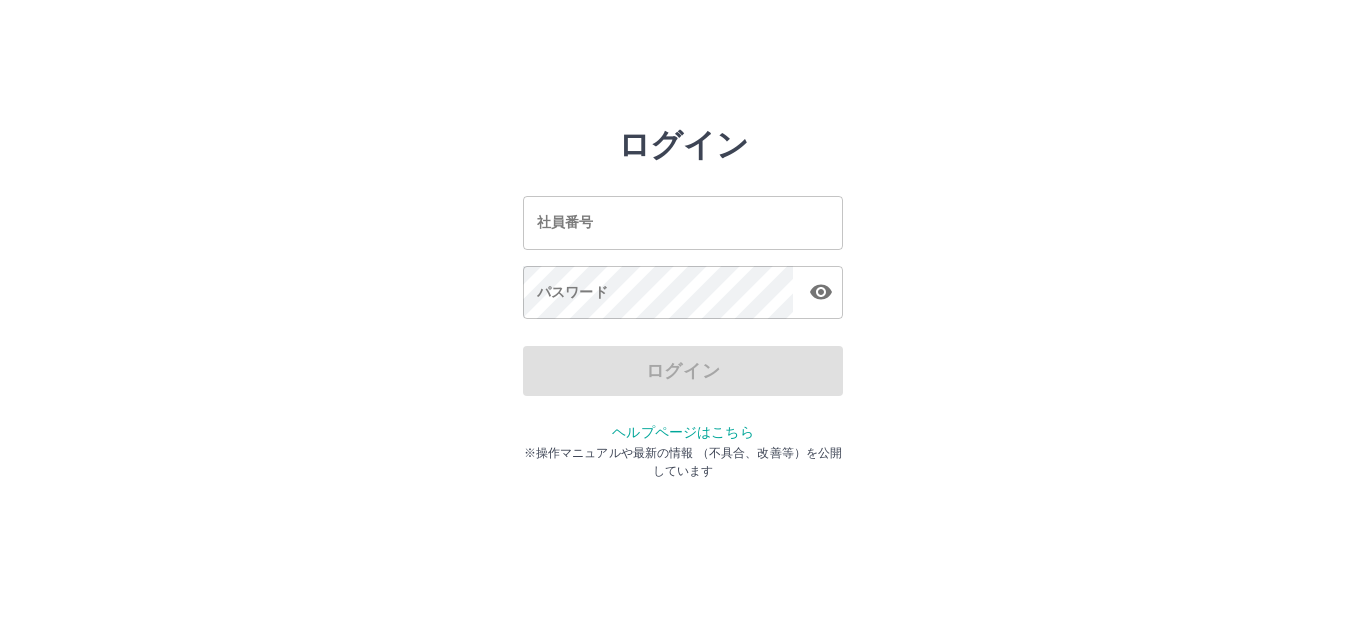 scroll, scrollTop: 0, scrollLeft: 0, axis: both 